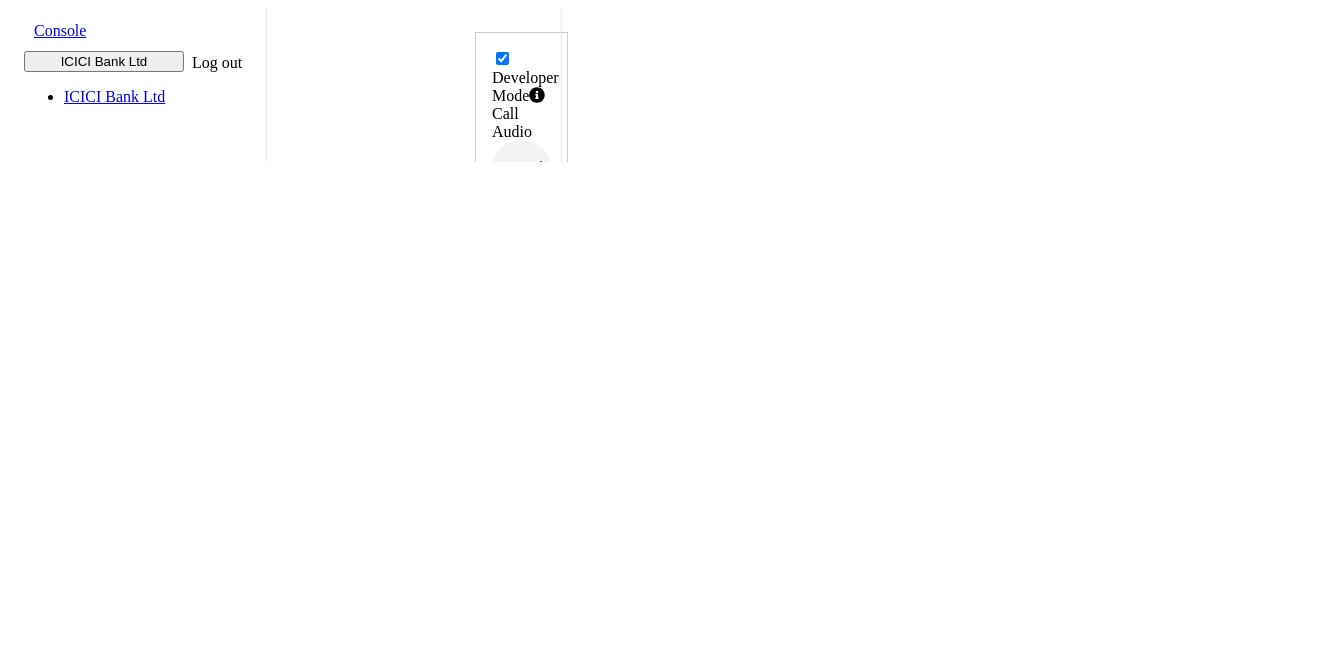 scroll, scrollTop: 222, scrollLeft: 0, axis: vertical 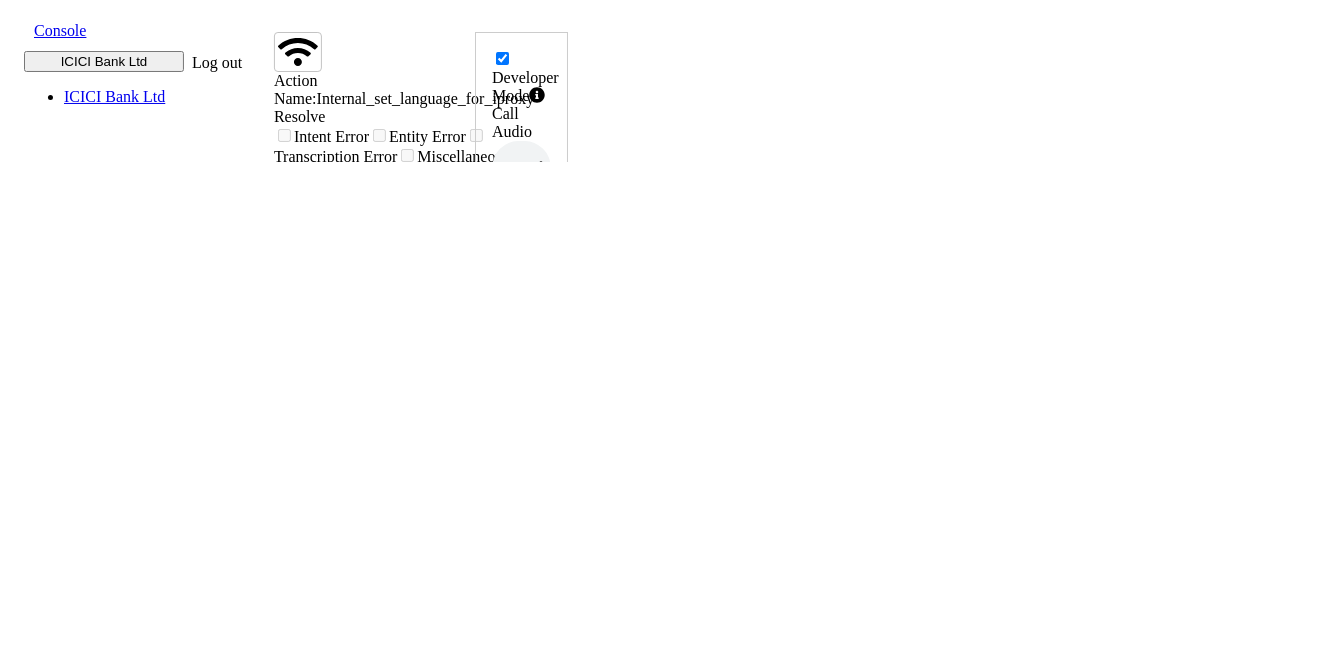 click at bounding box center (512, 59) 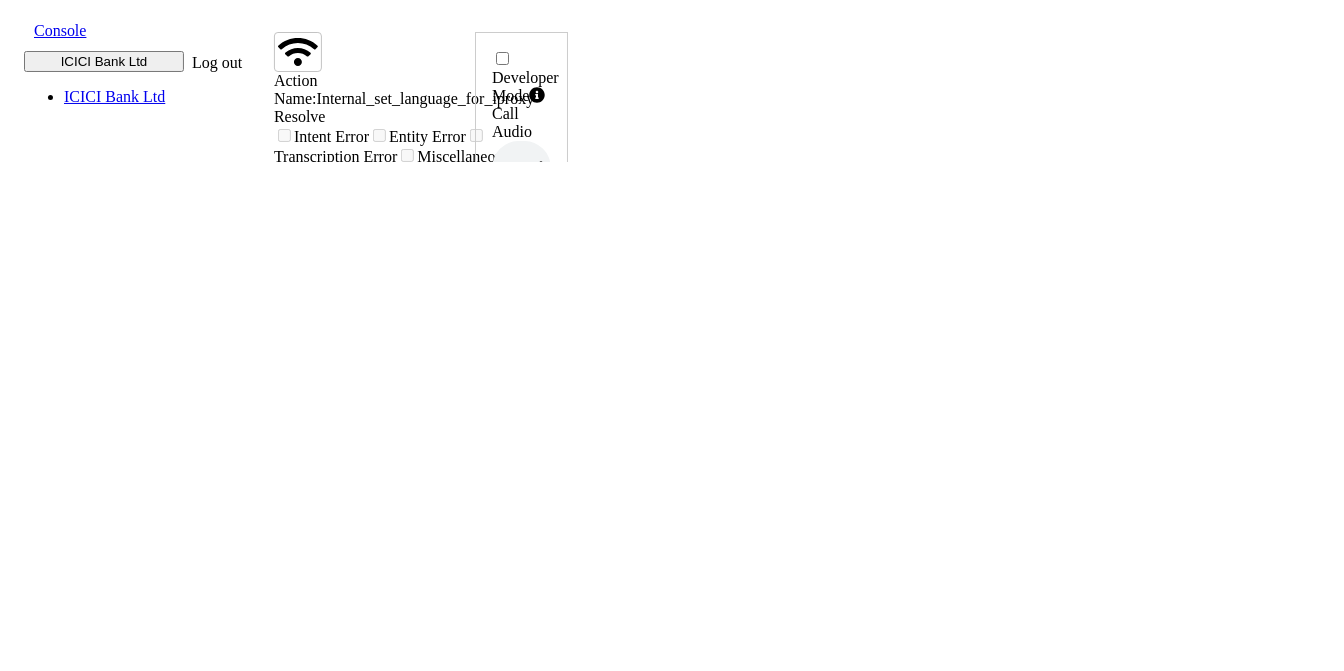 checkbox on "false" 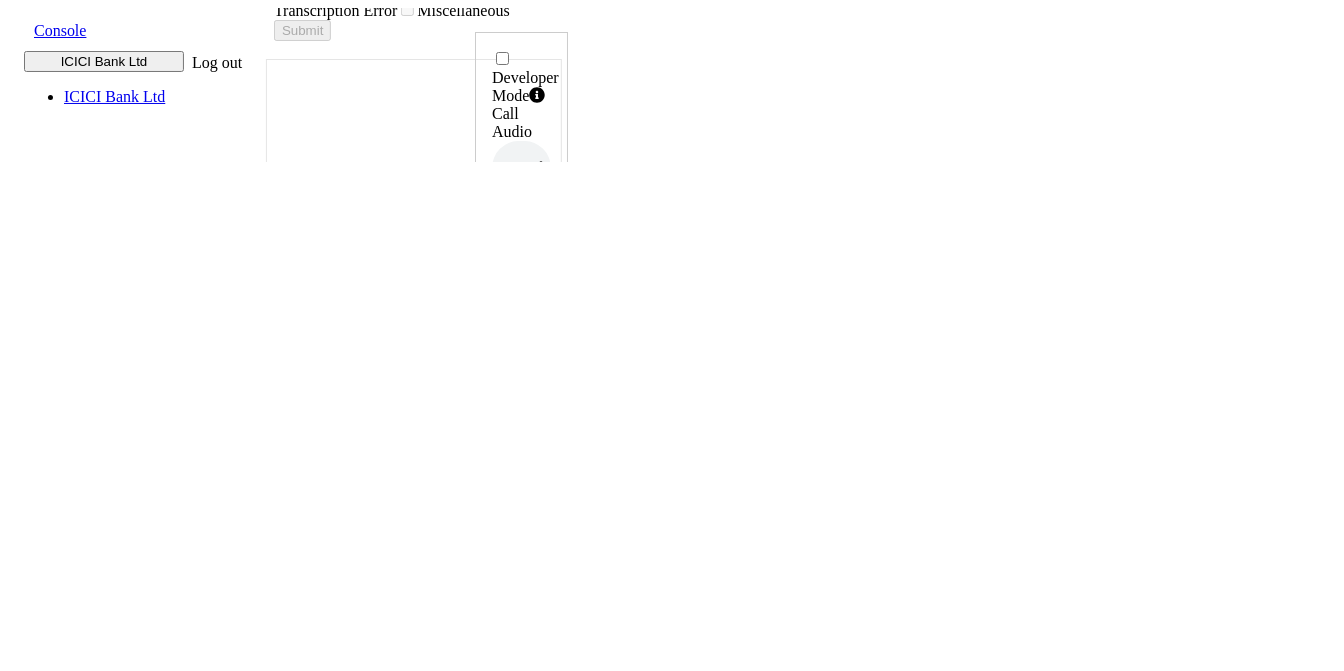 scroll, scrollTop: 0, scrollLeft: 0, axis: both 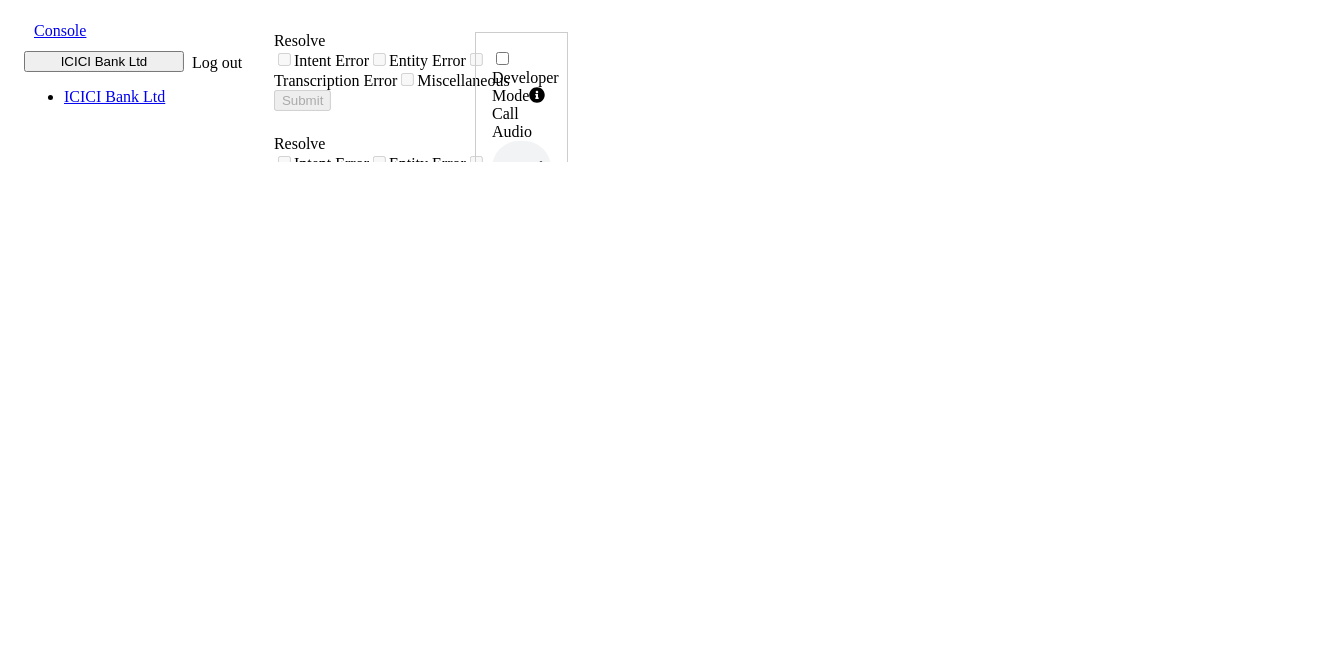 drag, startPoint x: 853, startPoint y: 299, endPoint x: 882, endPoint y: 333, distance: 44.687805 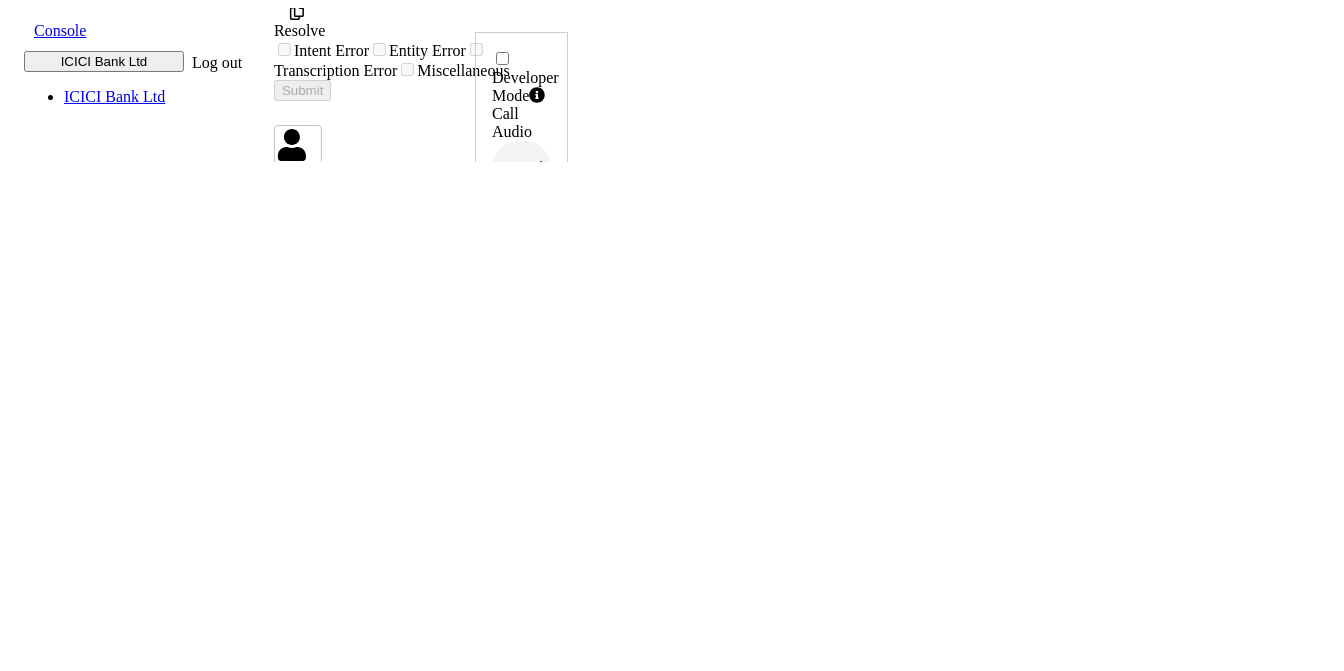 scroll, scrollTop: 3167, scrollLeft: 0, axis: vertical 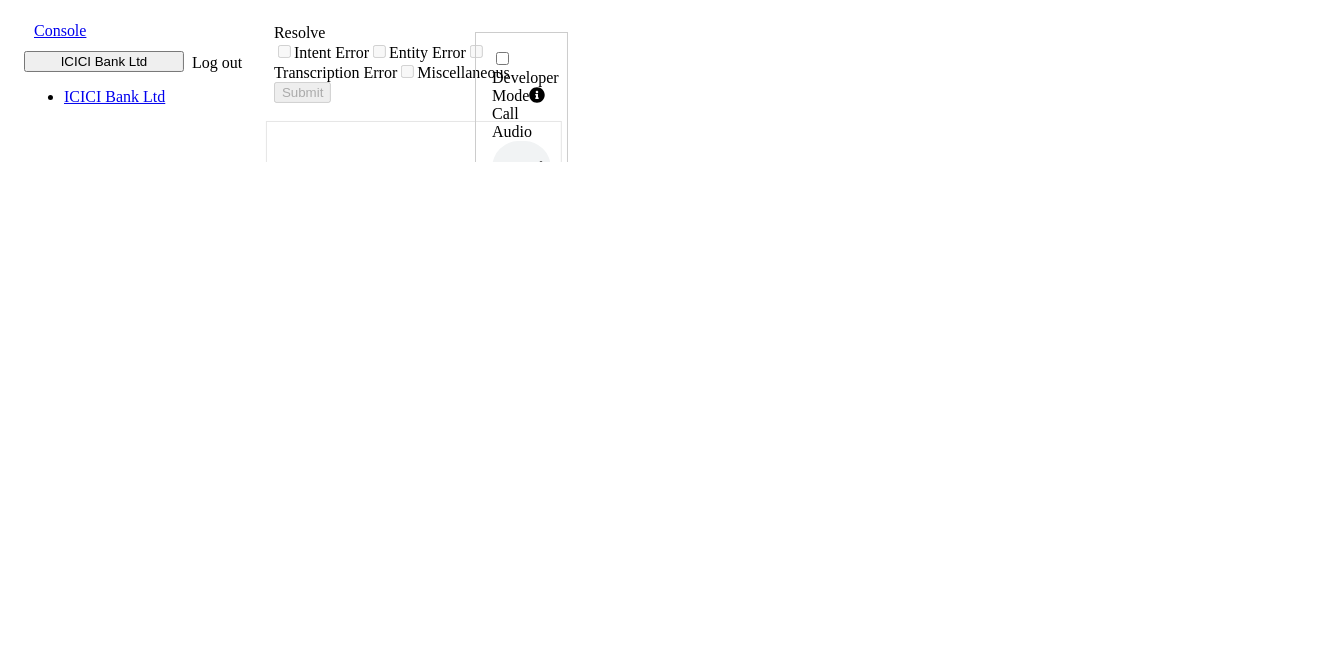 drag, startPoint x: 685, startPoint y: 202, endPoint x: 722, endPoint y: 255, distance: 64.63745 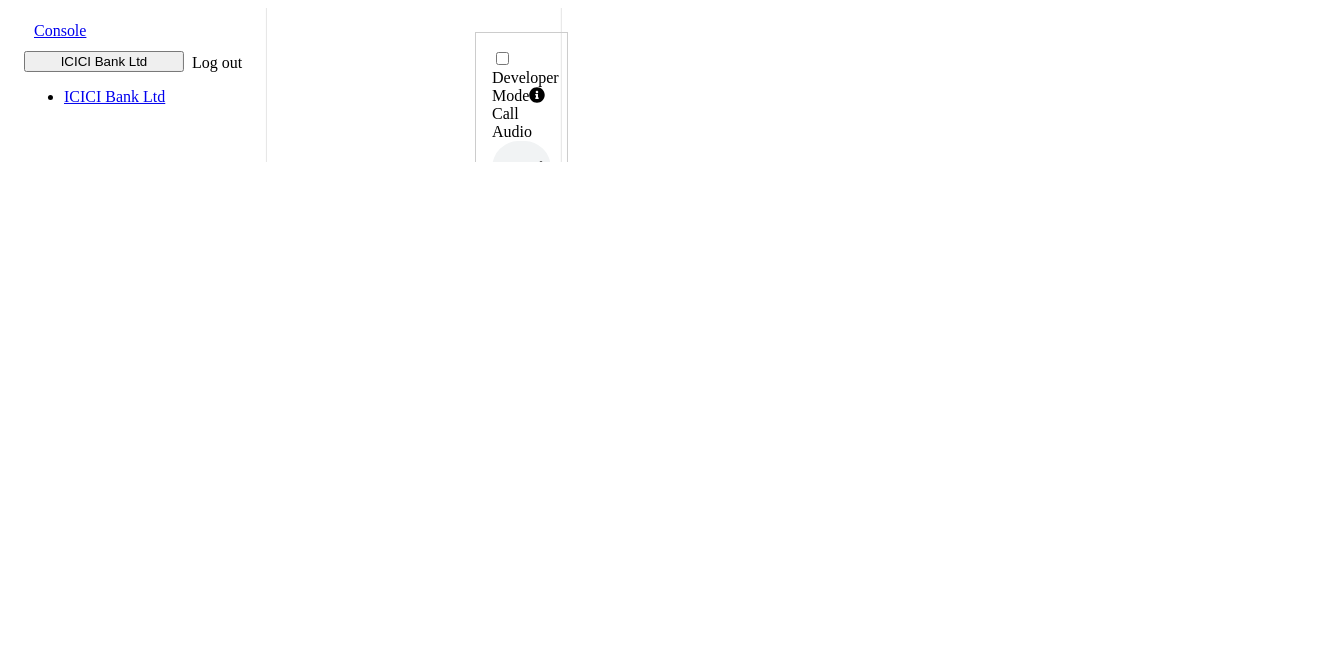 scroll, scrollTop: 5, scrollLeft: 0, axis: vertical 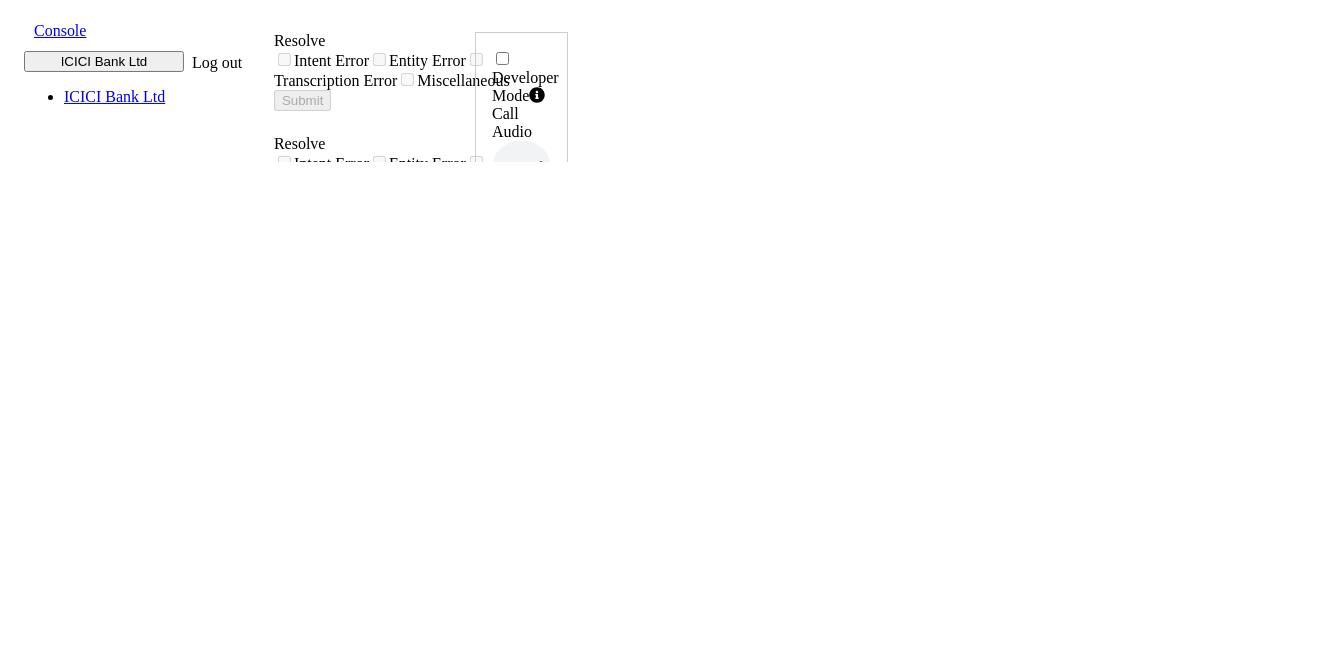 drag, startPoint x: 859, startPoint y: 289, endPoint x: 936, endPoint y: 336, distance: 90.21086 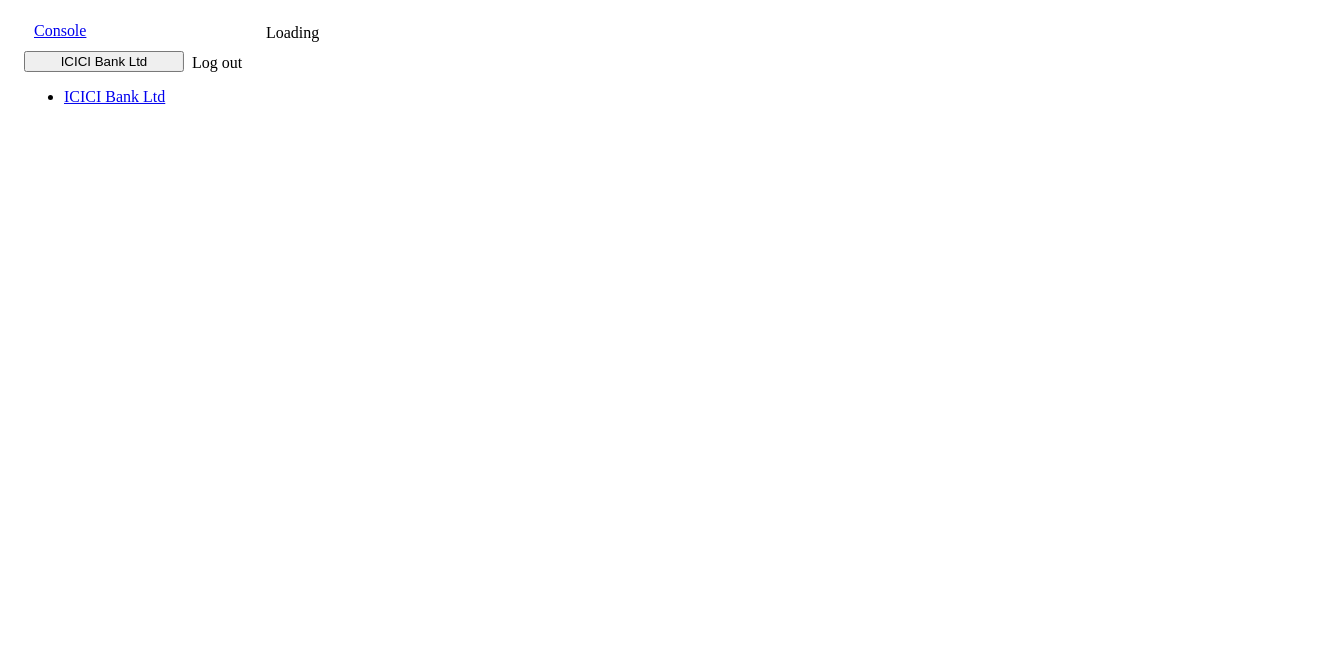 scroll, scrollTop: 0, scrollLeft: 0, axis: both 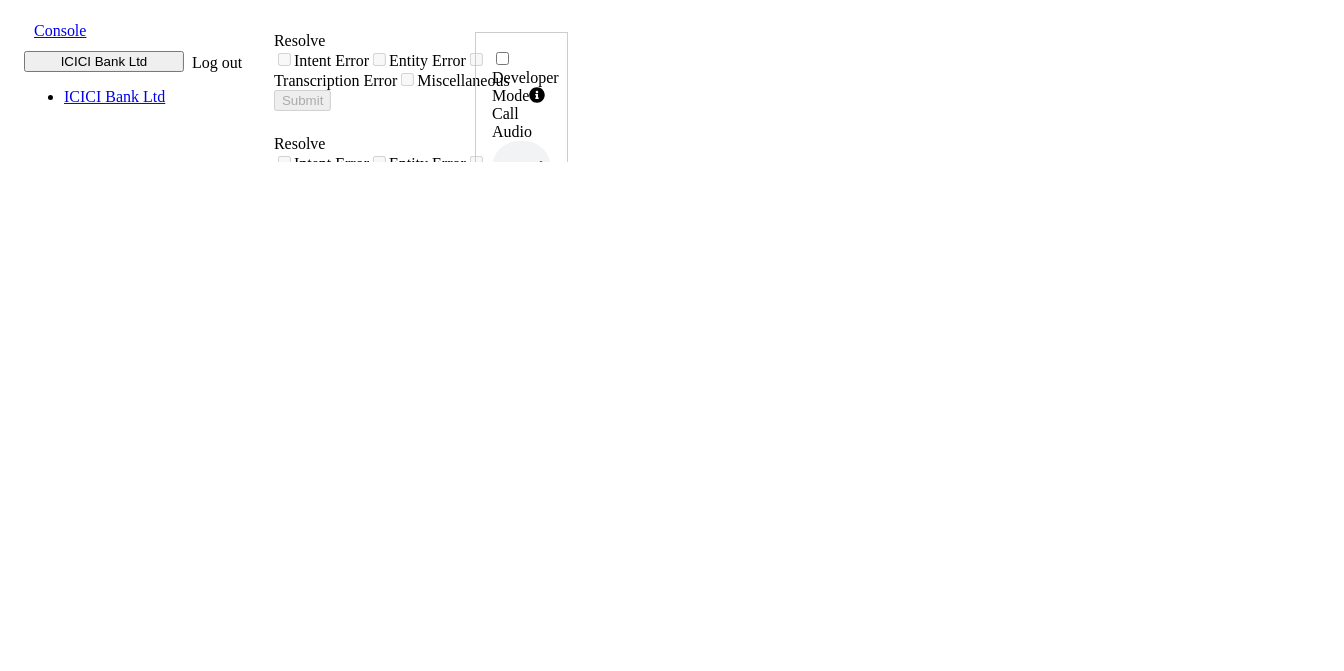 click on "कार्ड कैंसिलेशन" at bounding box center [413, 1266] 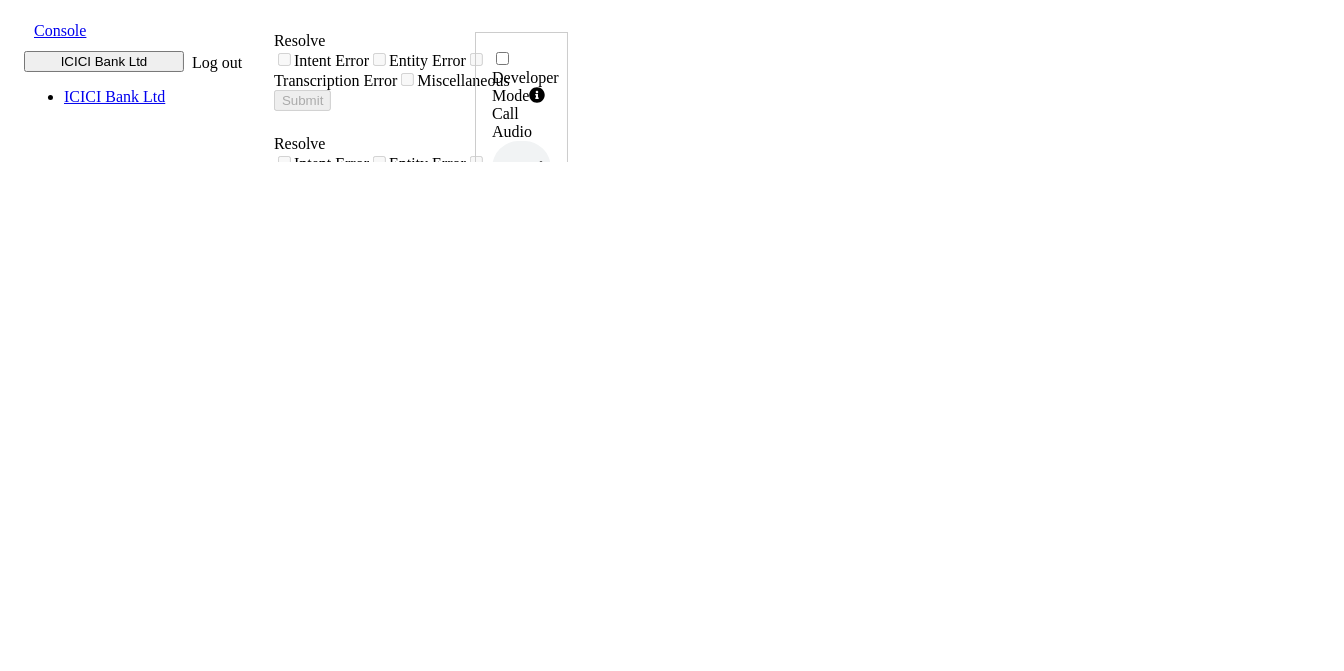 click on "कार्ड कैंसिलेशन" at bounding box center [413, 1266] 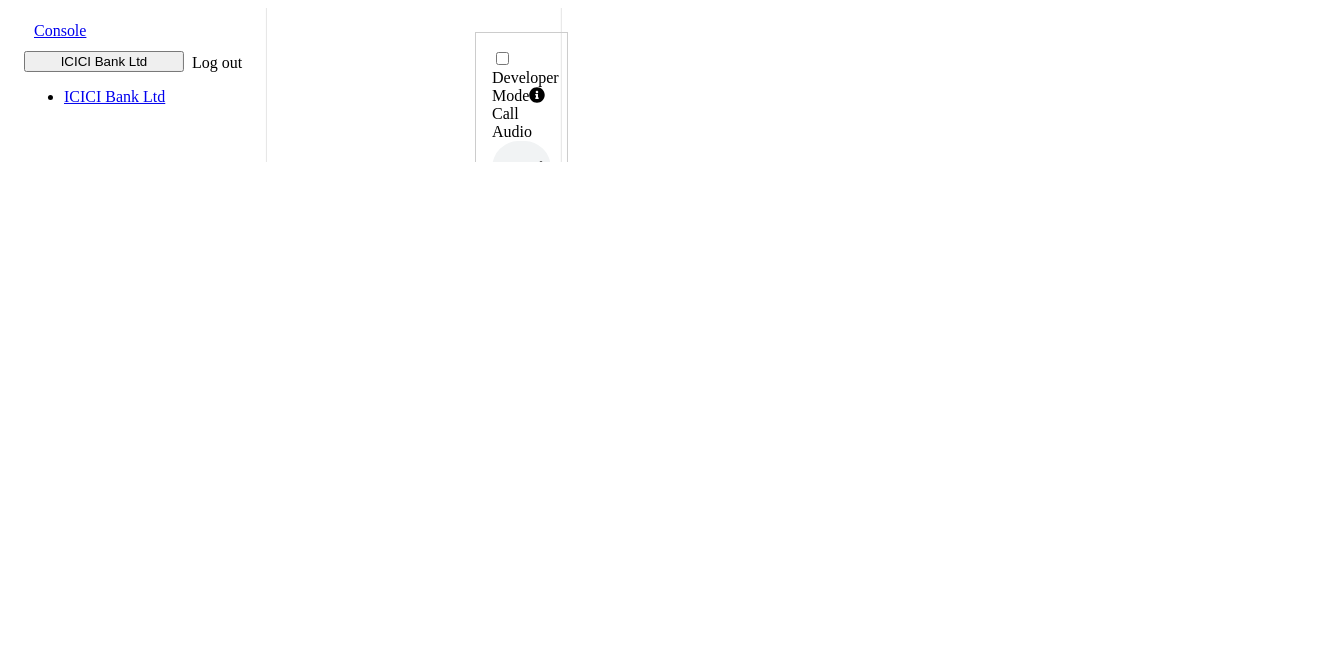scroll, scrollTop: 444, scrollLeft: 0, axis: vertical 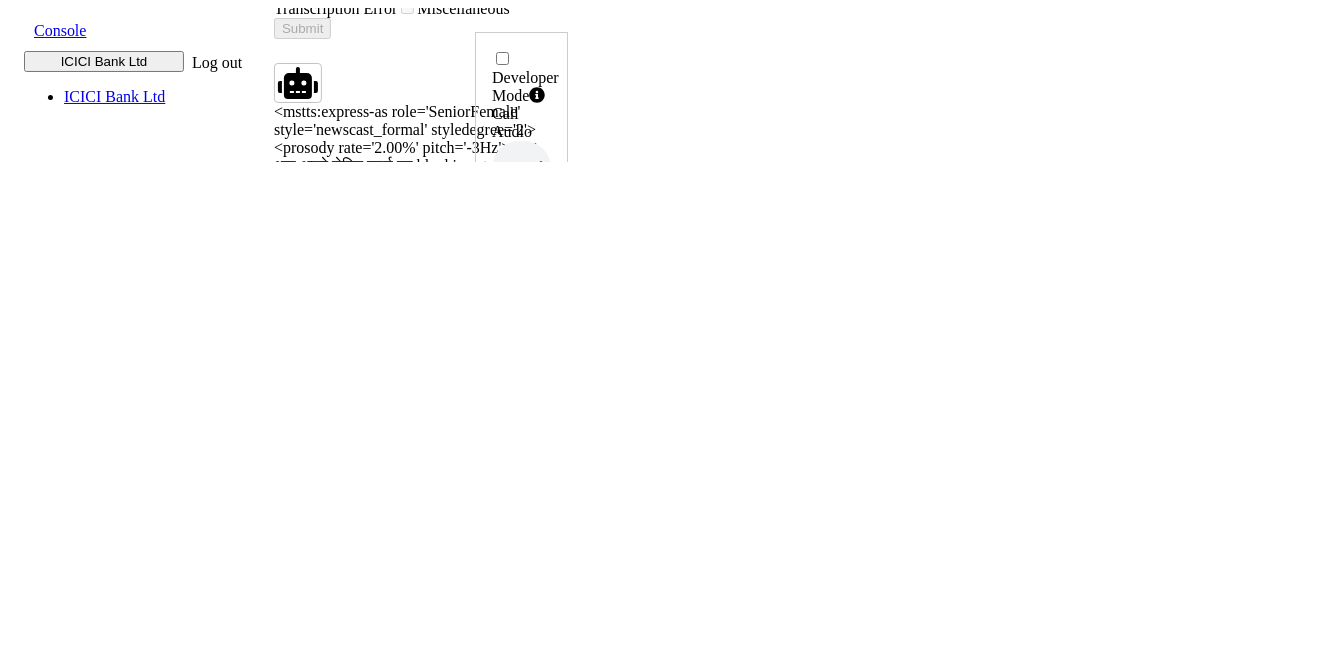 drag, startPoint x: 684, startPoint y: 300, endPoint x: 721, endPoint y: 333, distance: 49.57822 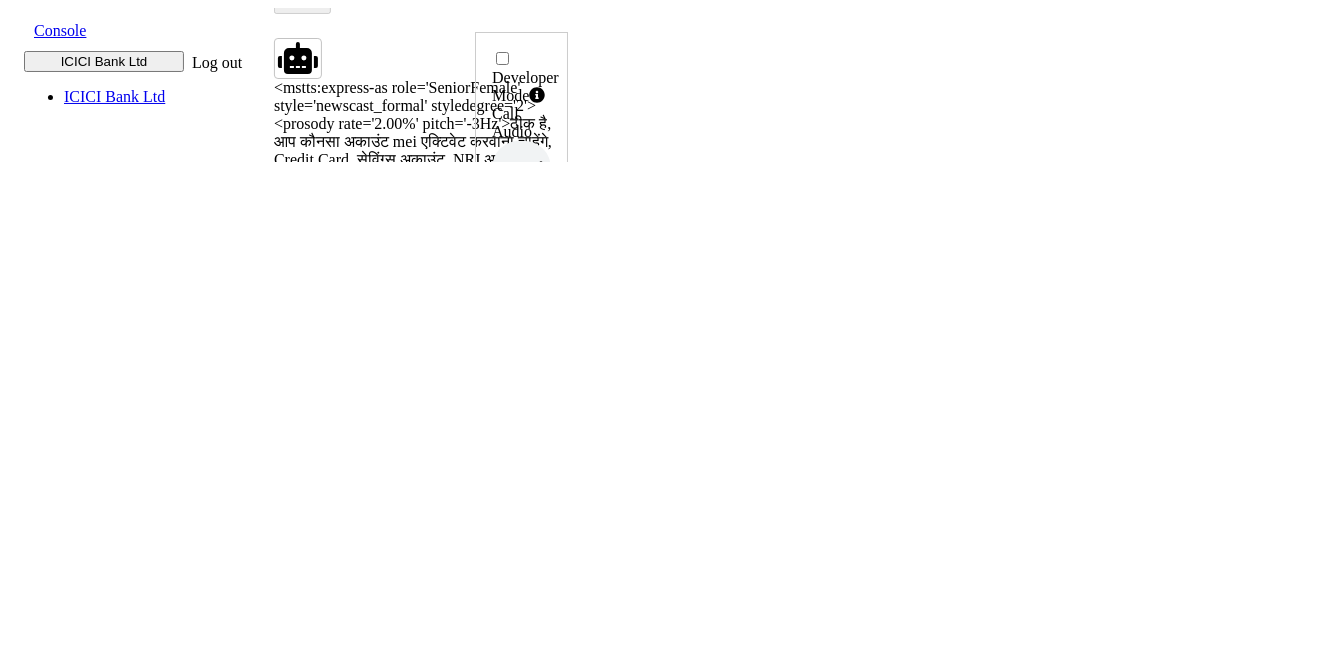 scroll, scrollTop: 5, scrollLeft: 0, axis: vertical 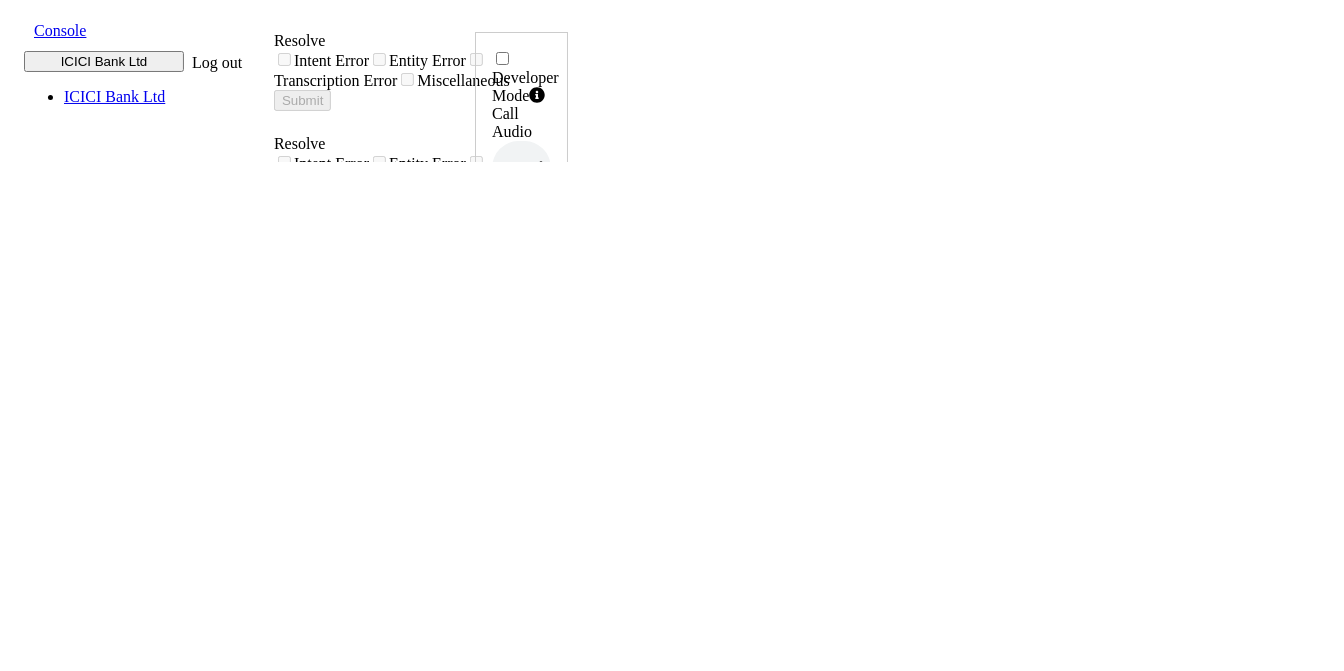 drag, startPoint x: 682, startPoint y: 328, endPoint x: 450, endPoint y: 360, distance: 234.1965 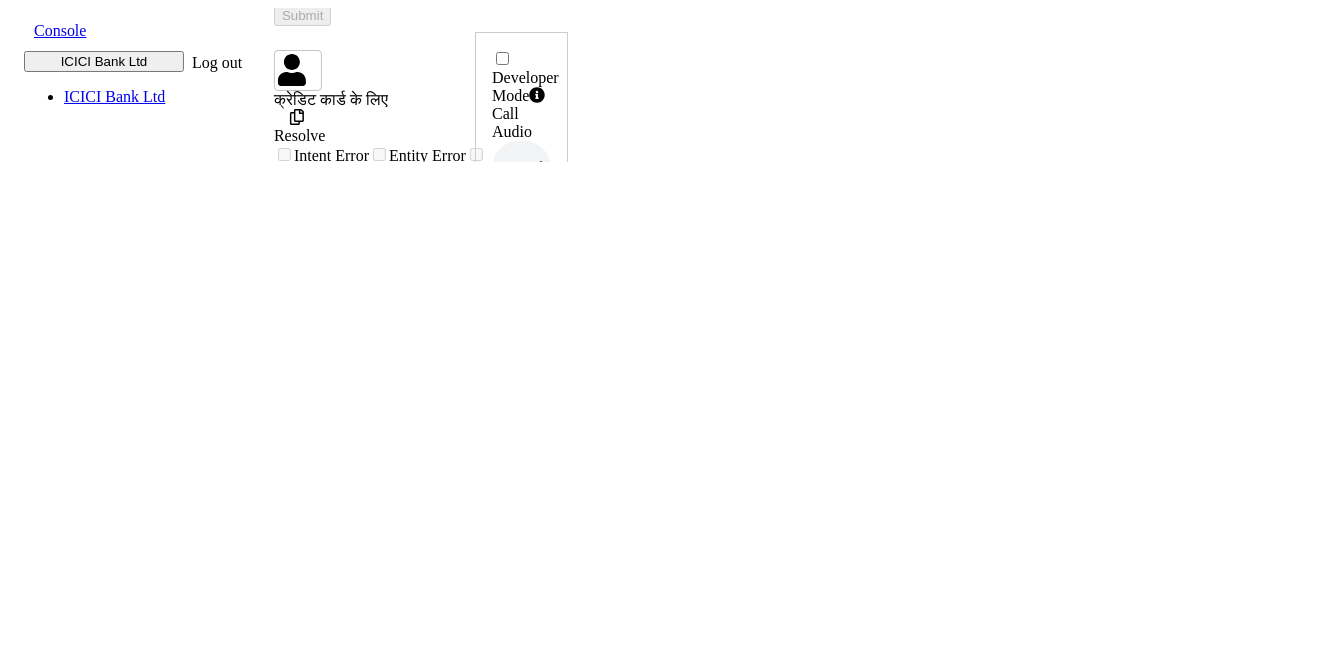 scroll, scrollTop: 1011, scrollLeft: 0, axis: vertical 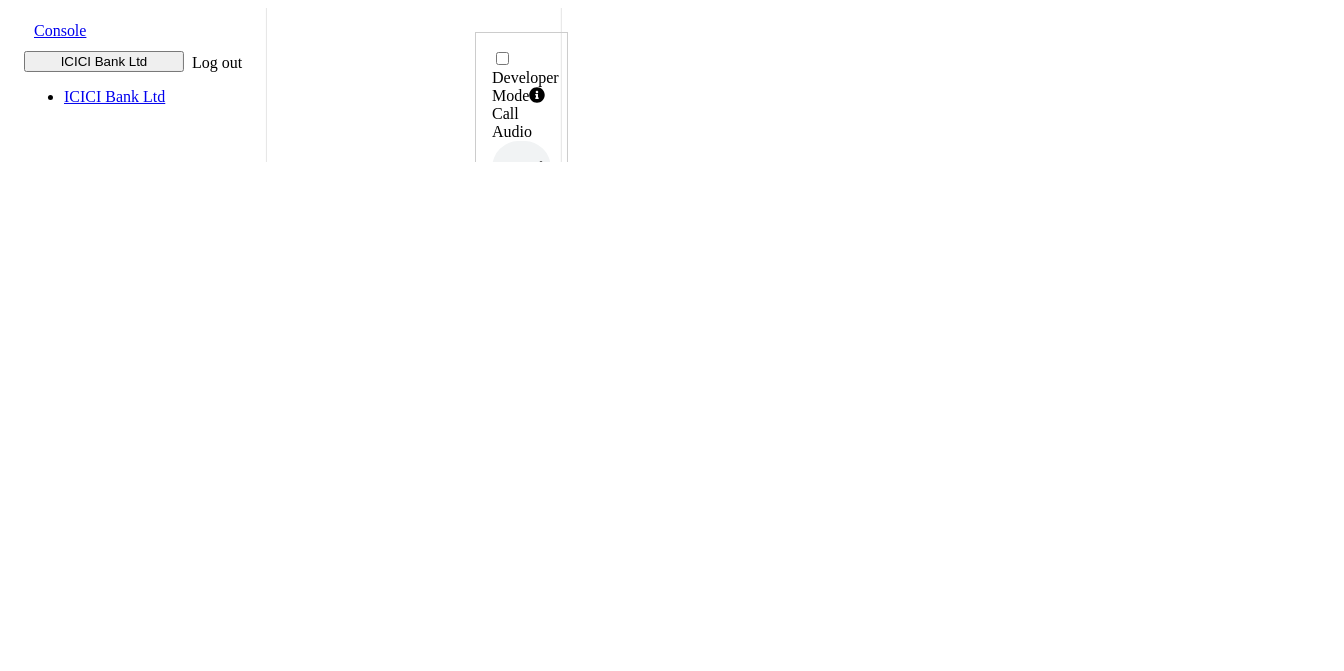 drag, startPoint x: 682, startPoint y: 380, endPoint x: 718, endPoint y: 417, distance: 51.62364 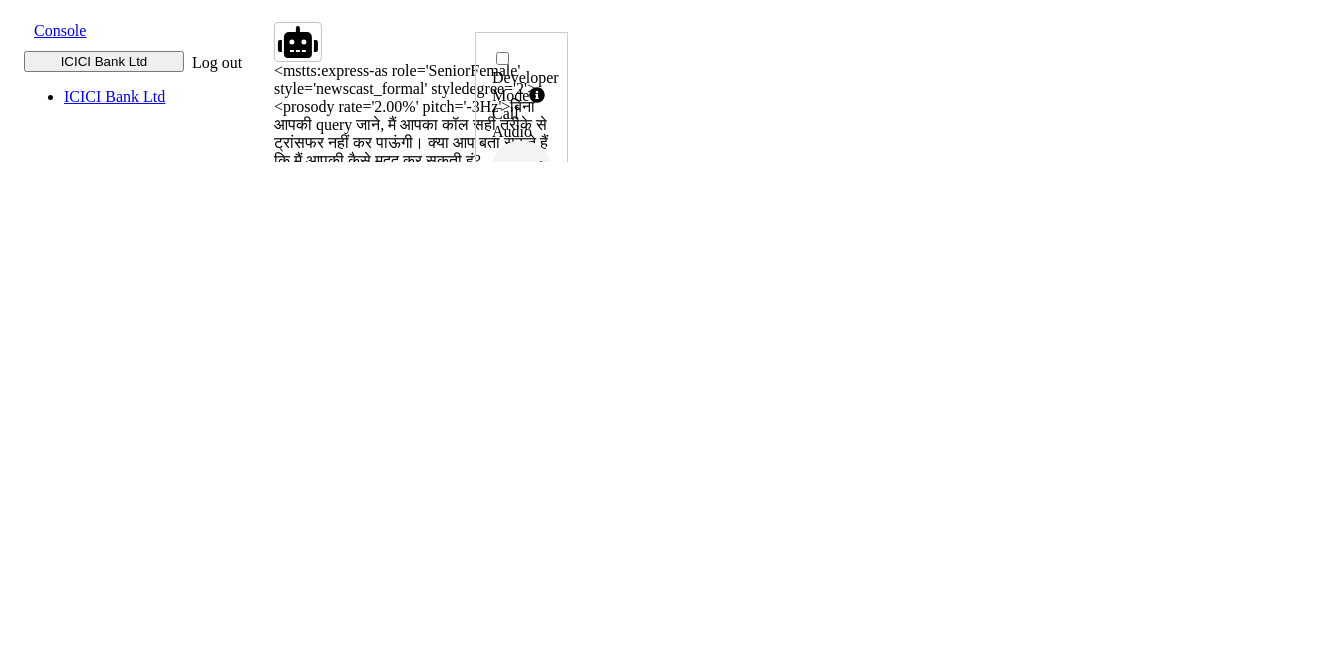 scroll, scrollTop: 874, scrollLeft: 0, axis: vertical 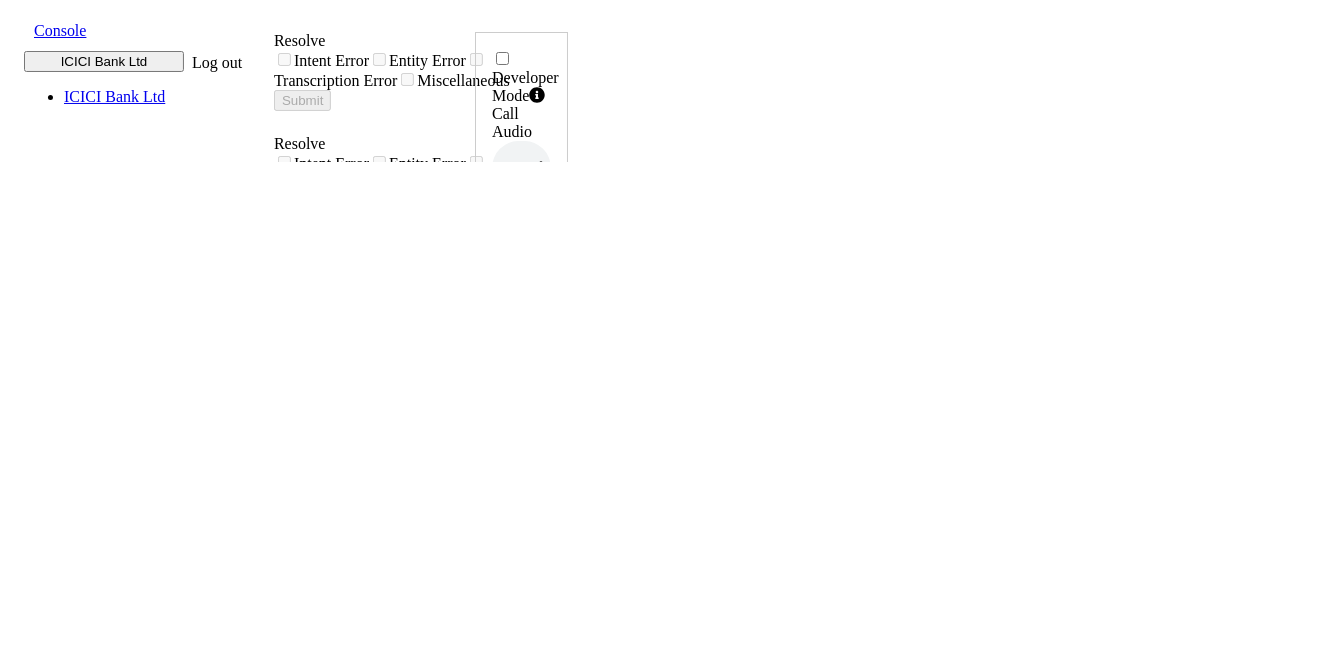 drag, startPoint x: 685, startPoint y: 324, endPoint x: 793, endPoint y: 364, distance: 115.16944 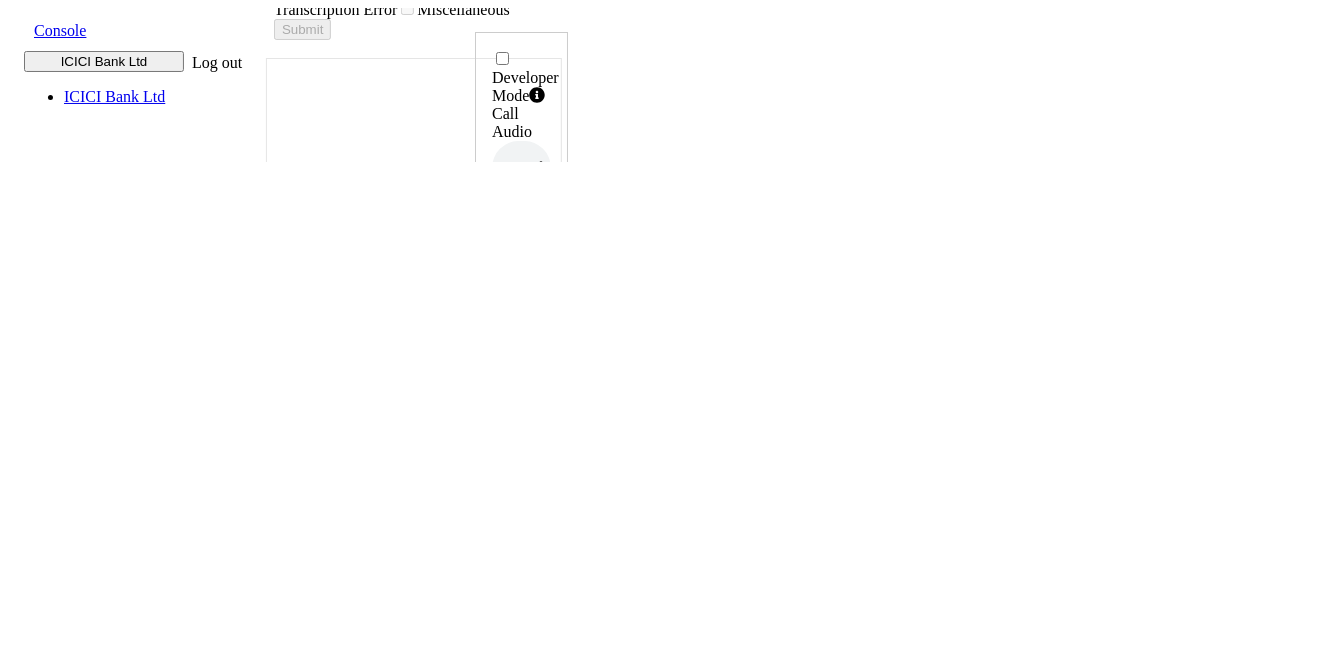 scroll, scrollTop: 222, scrollLeft: 0, axis: vertical 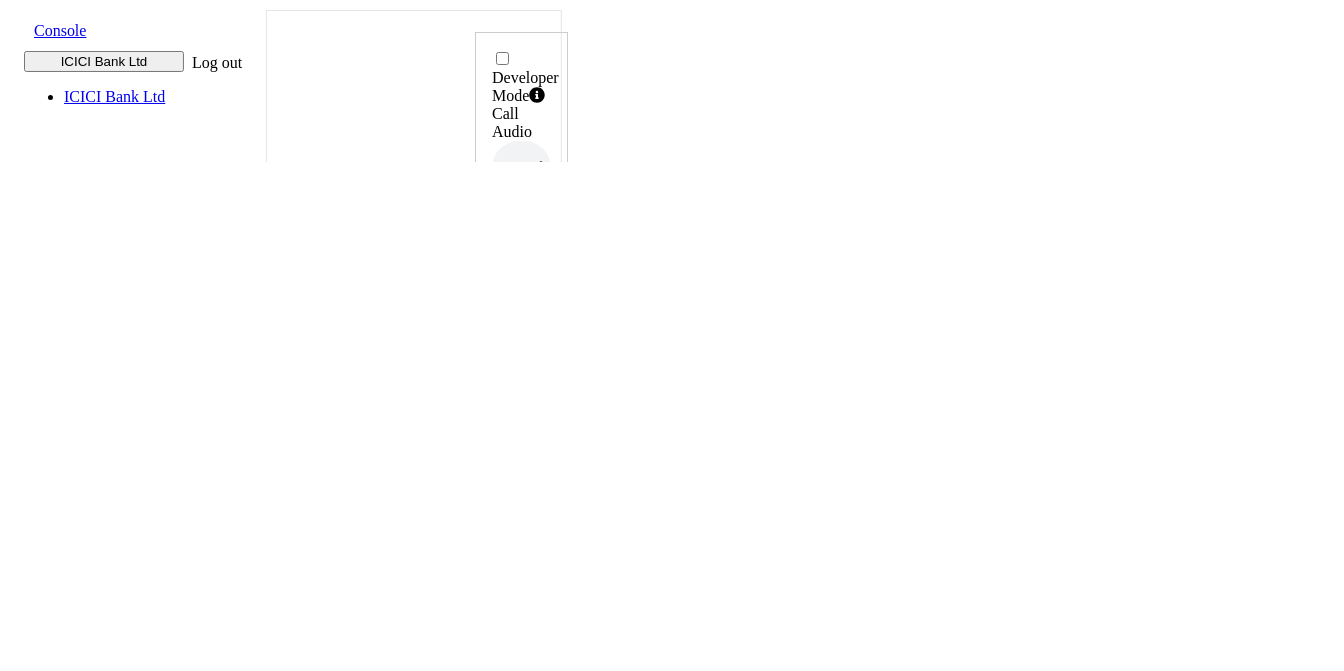 drag, startPoint x: 686, startPoint y: 317, endPoint x: 789, endPoint y: 363, distance: 112.805145 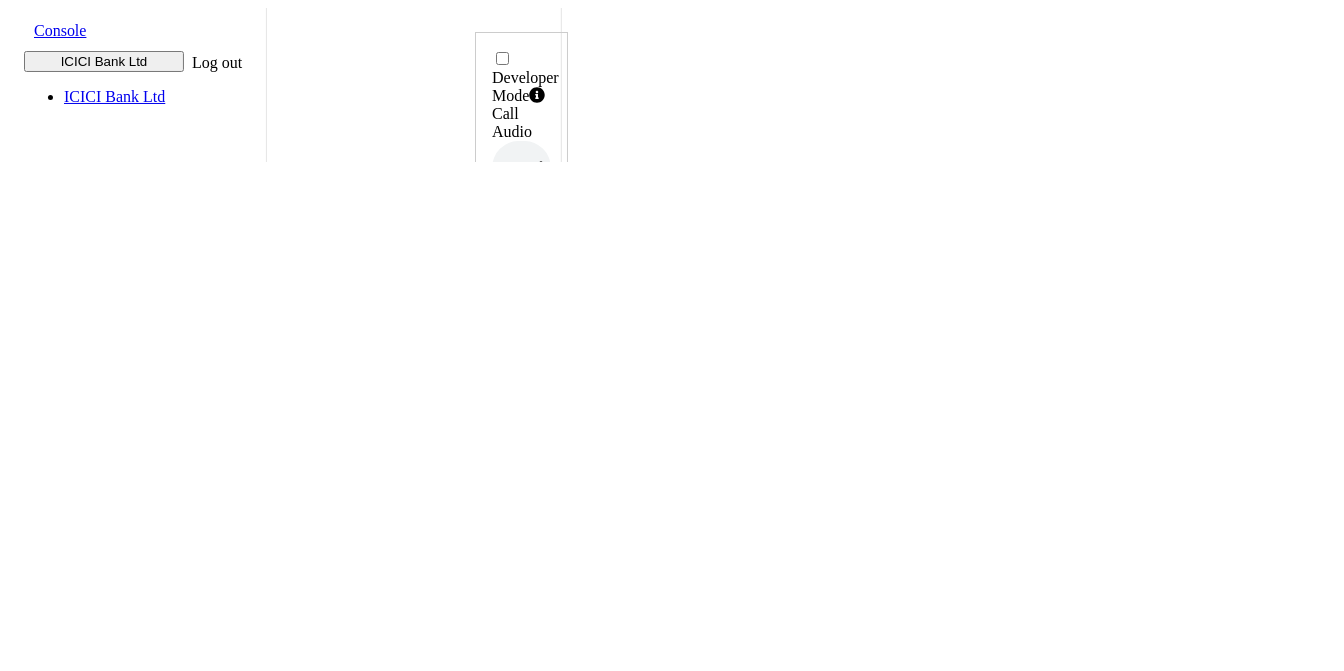 scroll, scrollTop: 555, scrollLeft: 0, axis: vertical 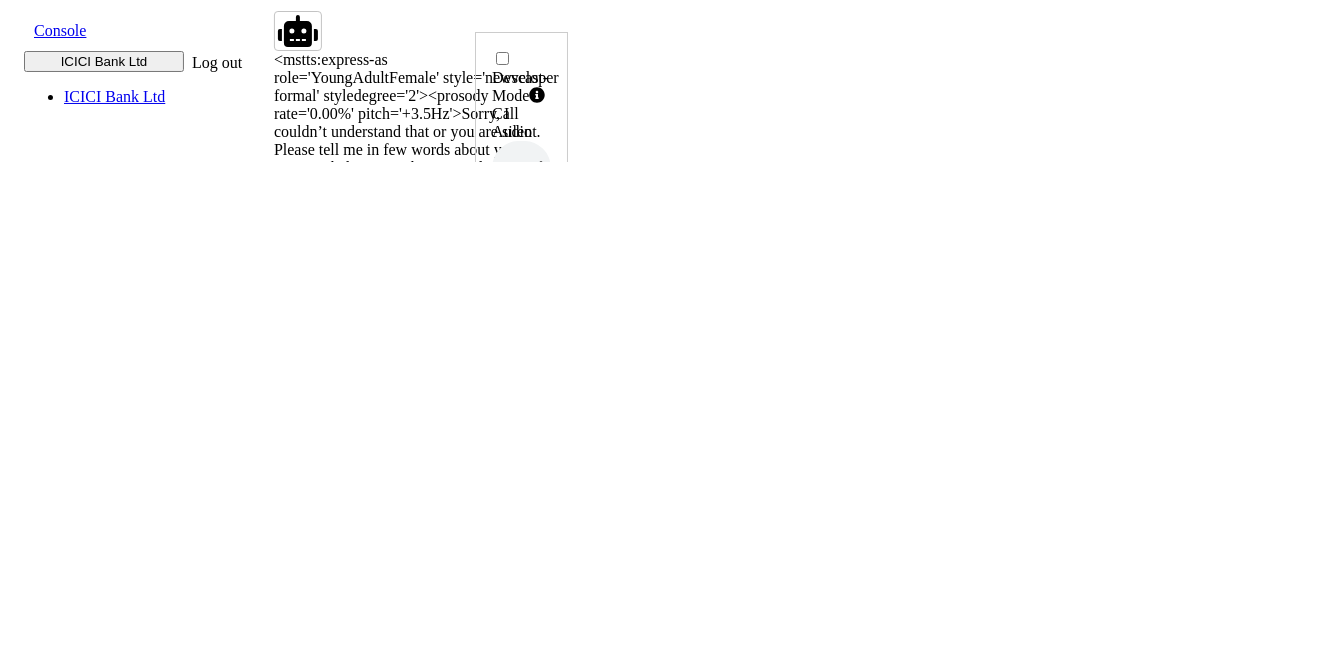 drag, startPoint x: 856, startPoint y: 274, endPoint x: 933, endPoint y: 316, distance: 87.70975 